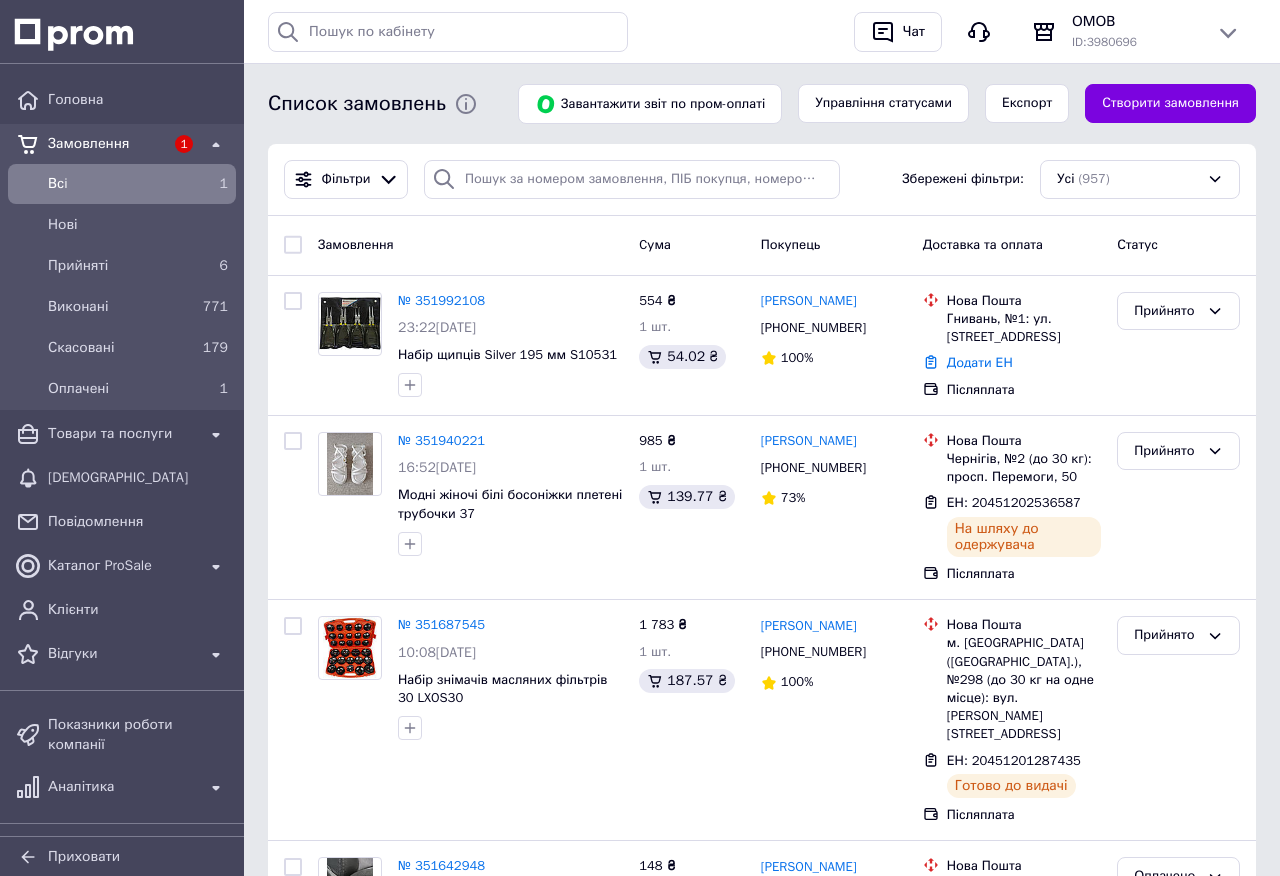 scroll, scrollTop: 0, scrollLeft: 0, axis: both 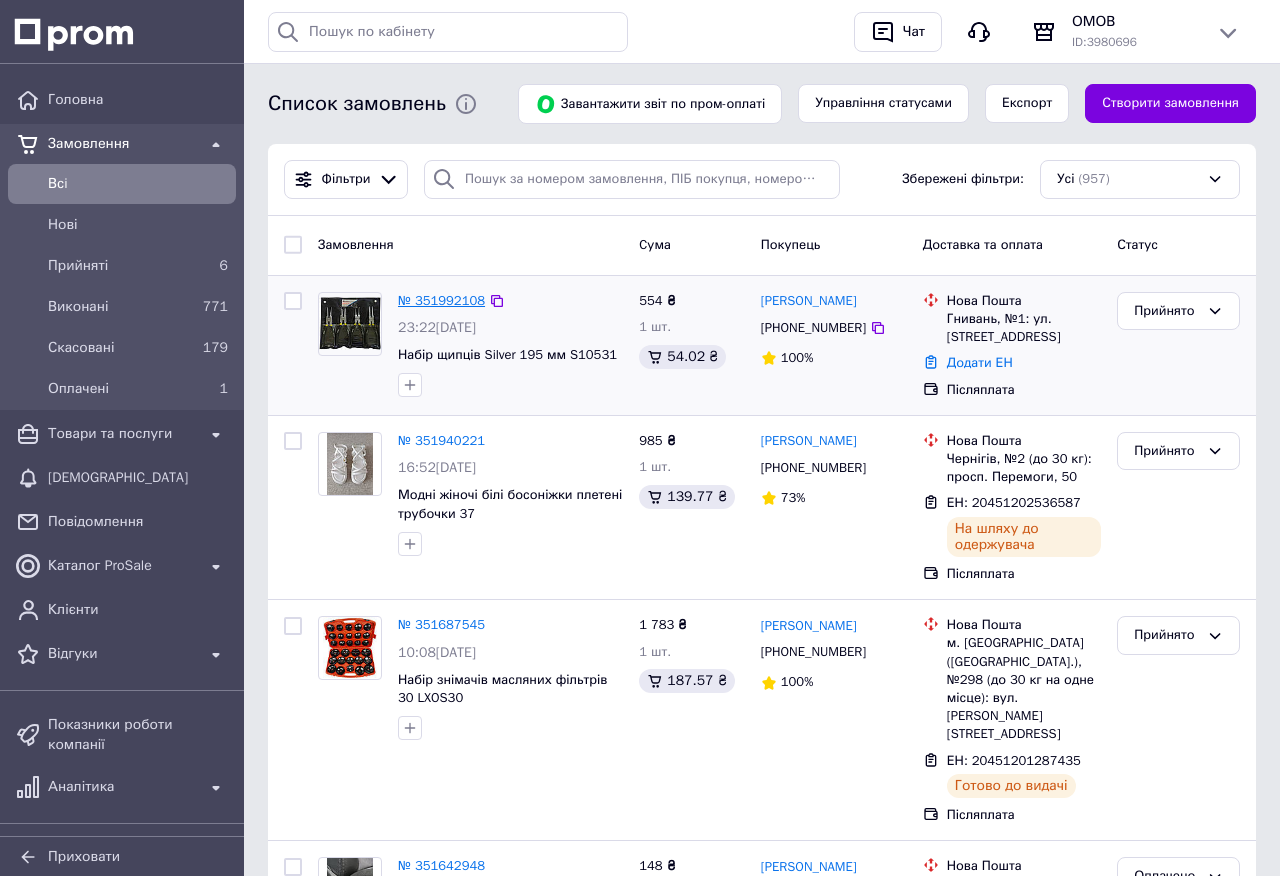 click on "№ 351992108" at bounding box center (441, 300) 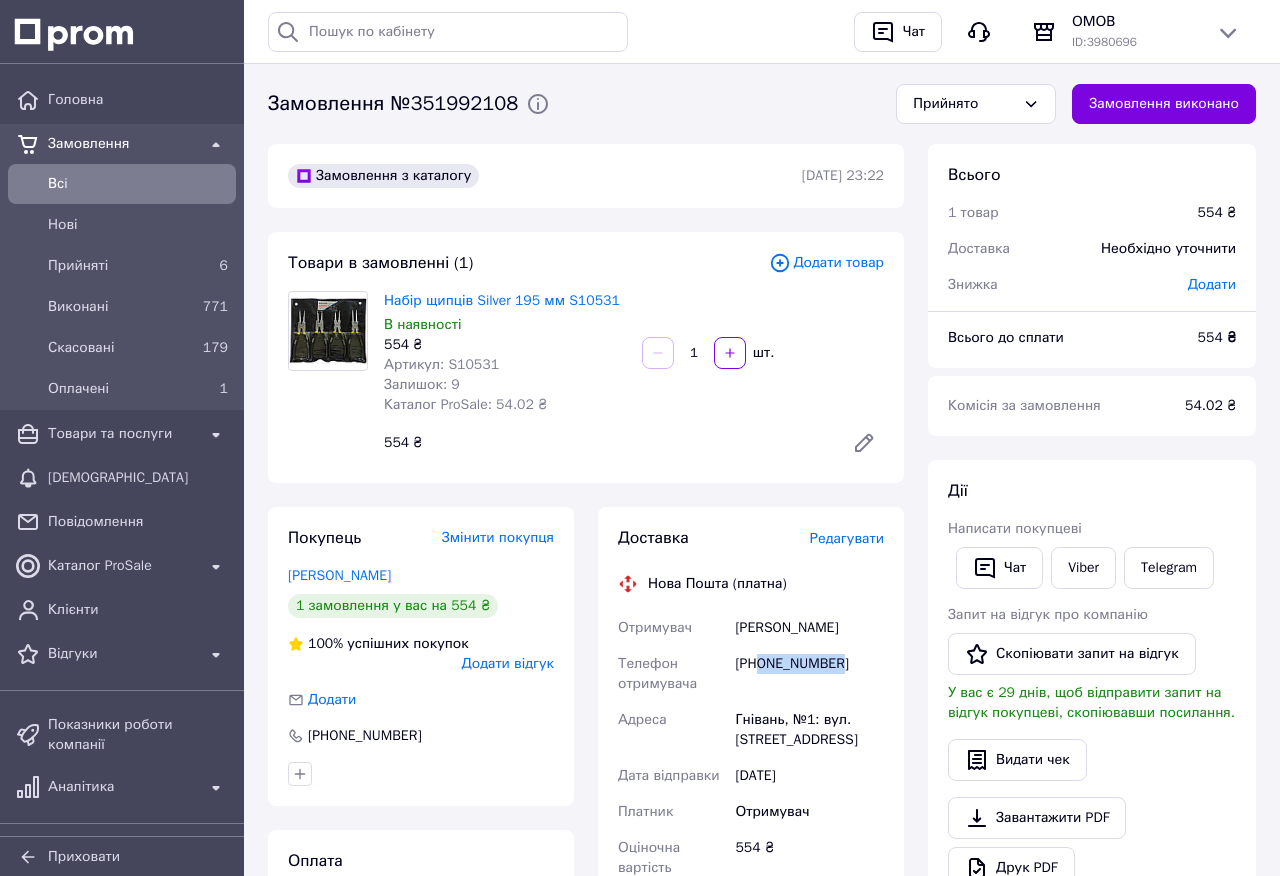 drag, startPoint x: 760, startPoint y: 663, endPoint x: 843, endPoint y: 674, distance: 83.725746 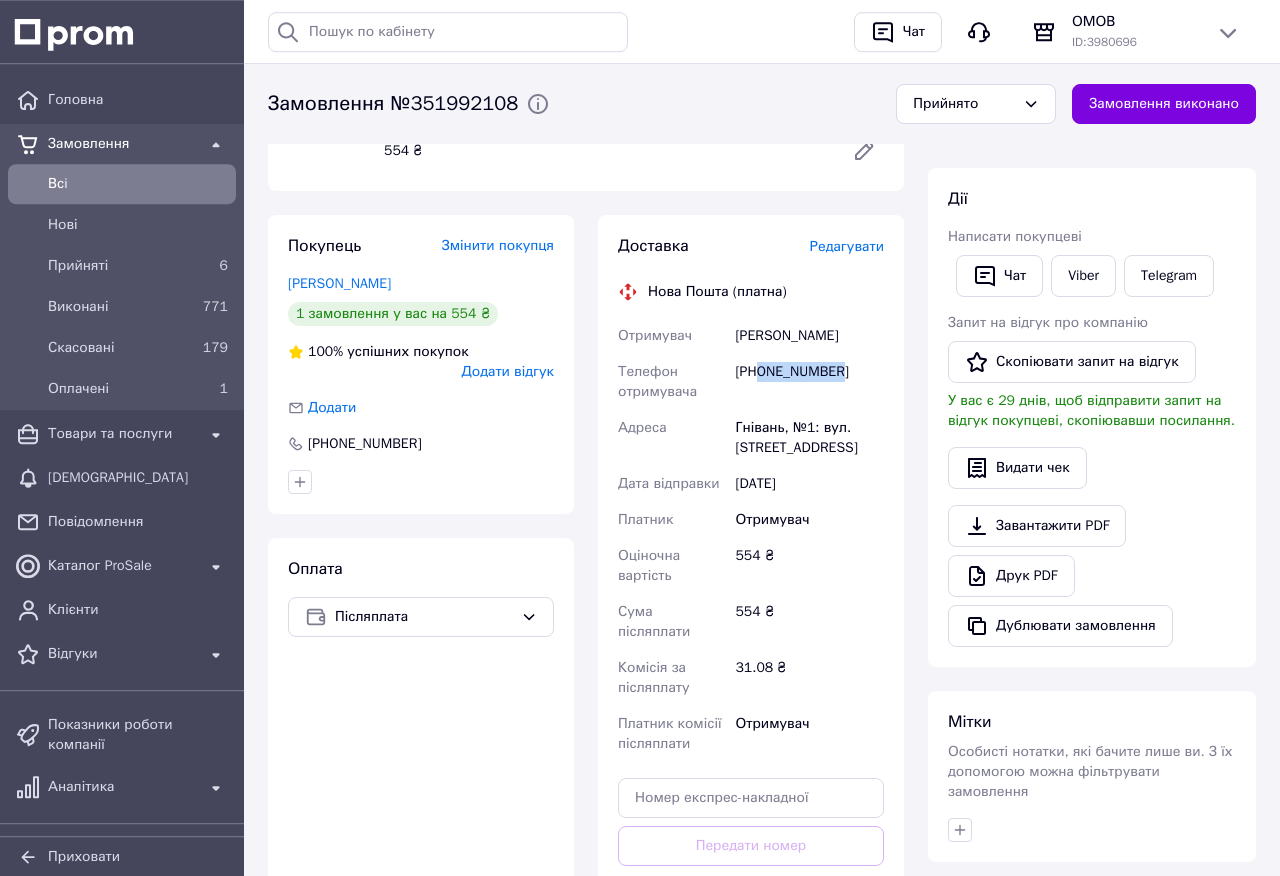 scroll, scrollTop: 342, scrollLeft: 0, axis: vertical 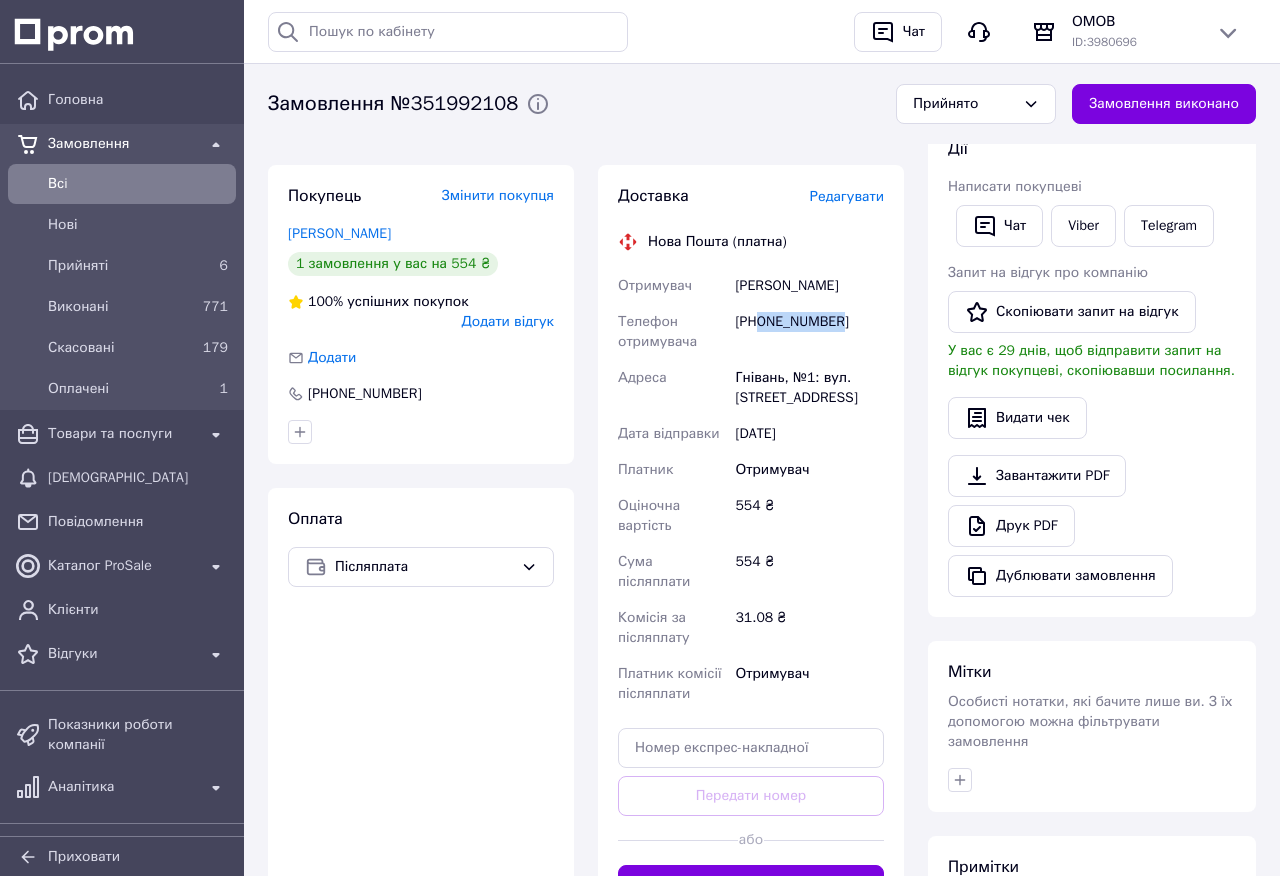 drag, startPoint x: 736, startPoint y: 282, endPoint x: 866, endPoint y: 286, distance: 130.06152 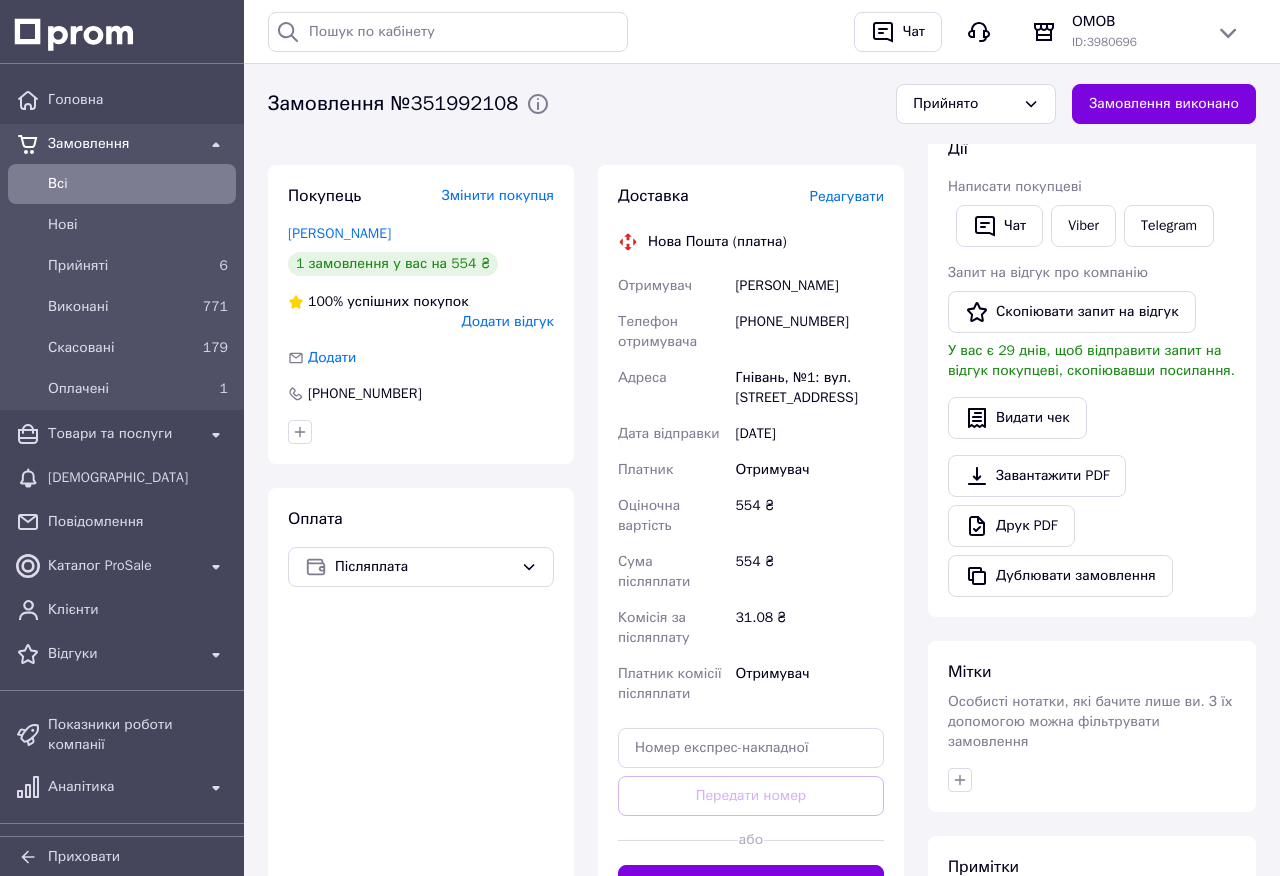 click on "[PHONE_NUMBER]" at bounding box center [809, 332] 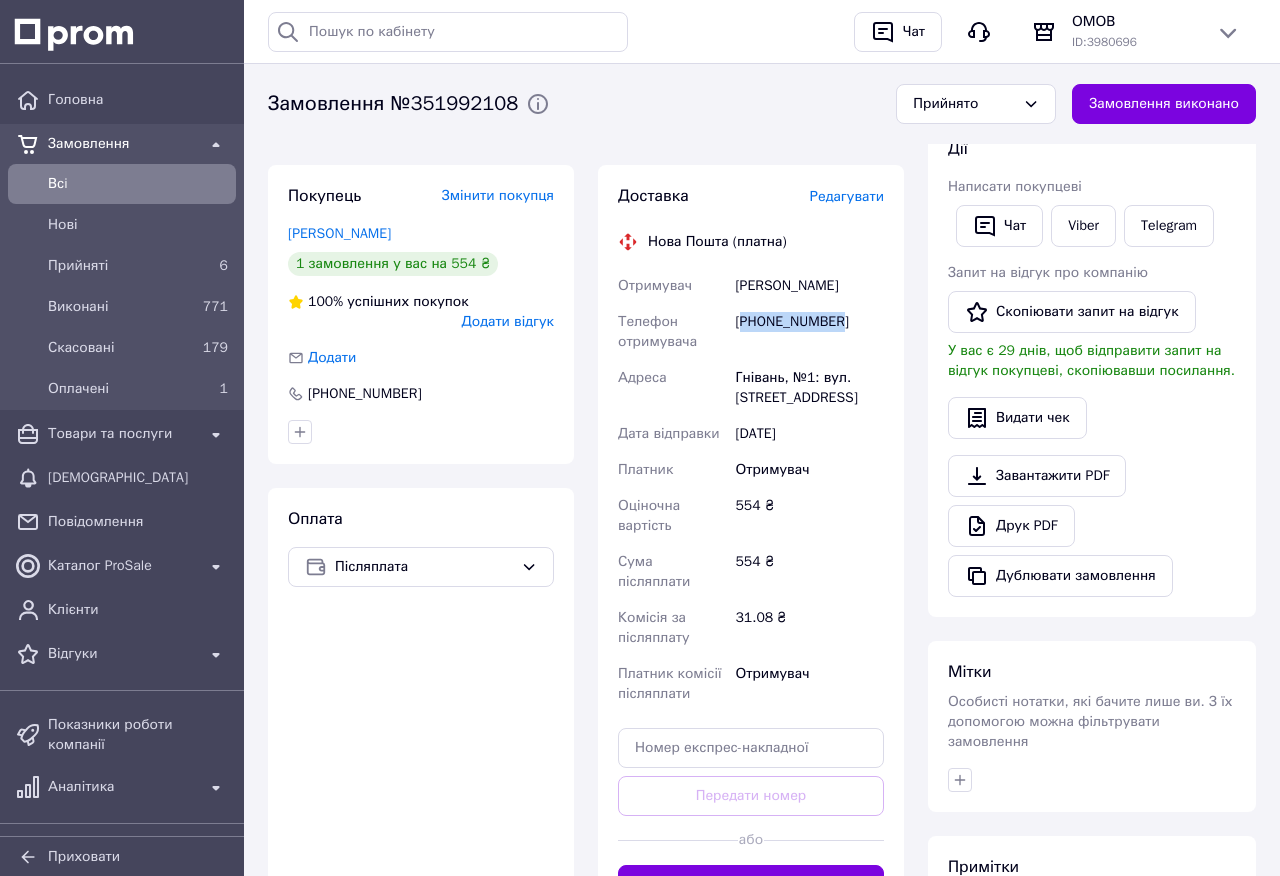 click on "[PHONE_NUMBER]" at bounding box center [809, 332] 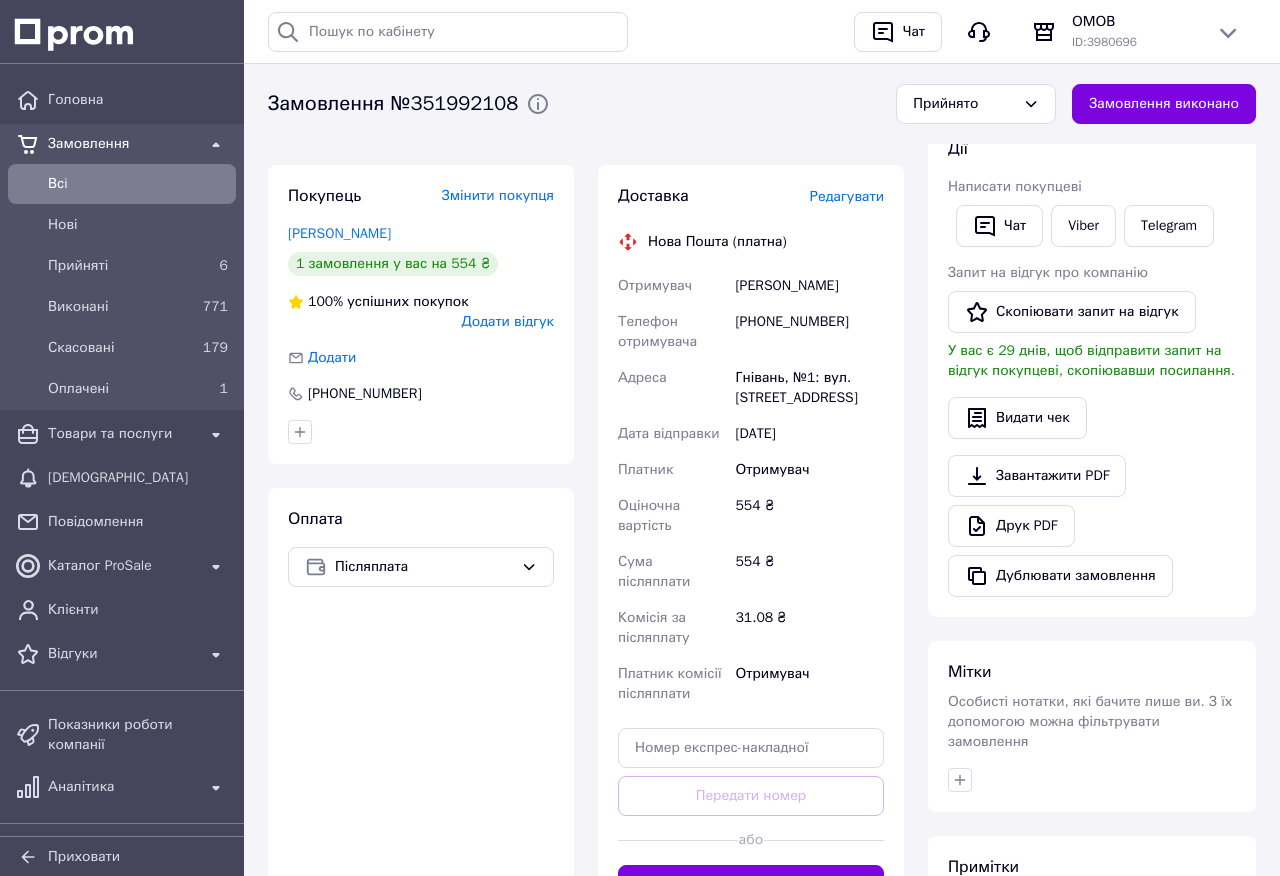 click on "[PHONE_NUMBER]" at bounding box center (809, 332) 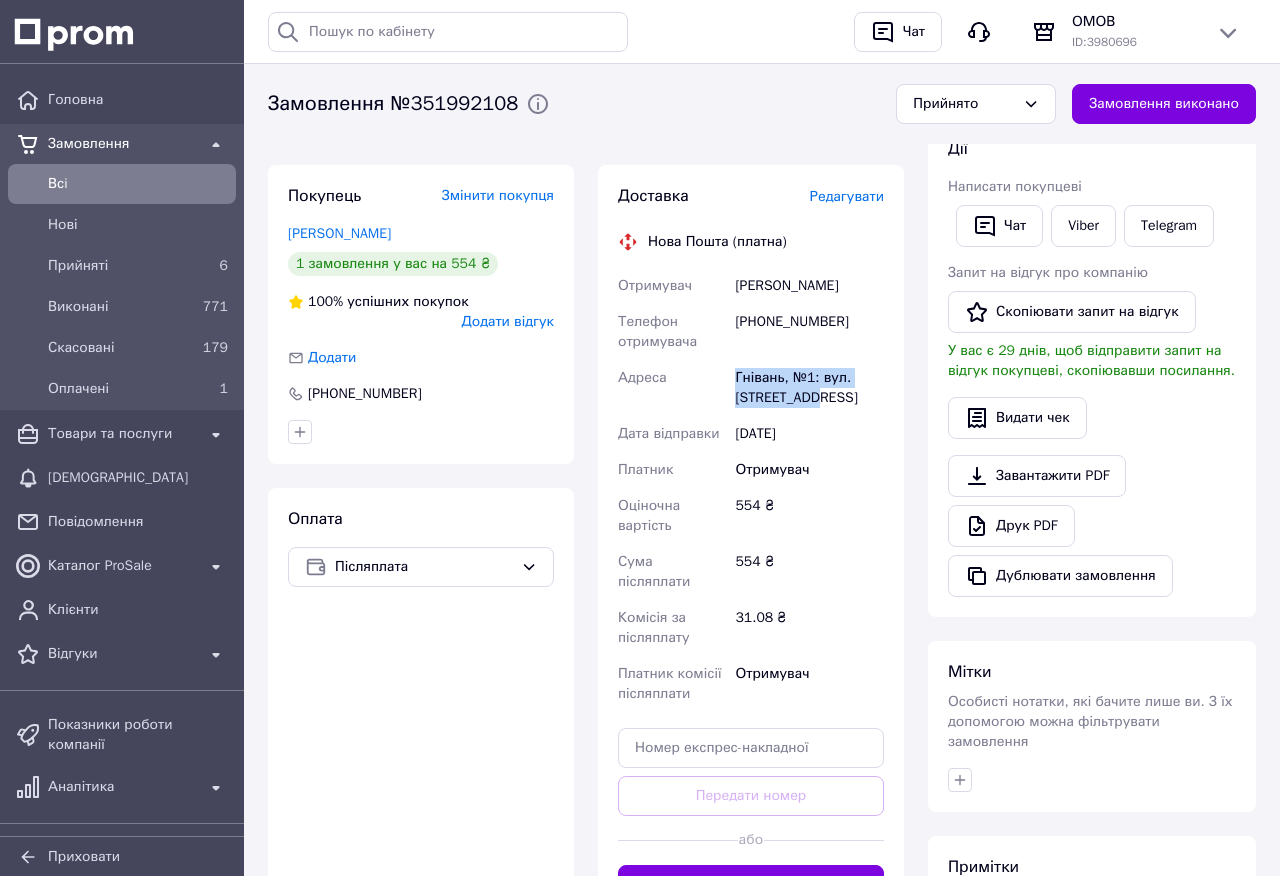drag, startPoint x: 737, startPoint y: 375, endPoint x: 836, endPoint y: 392, distance: 100.44899 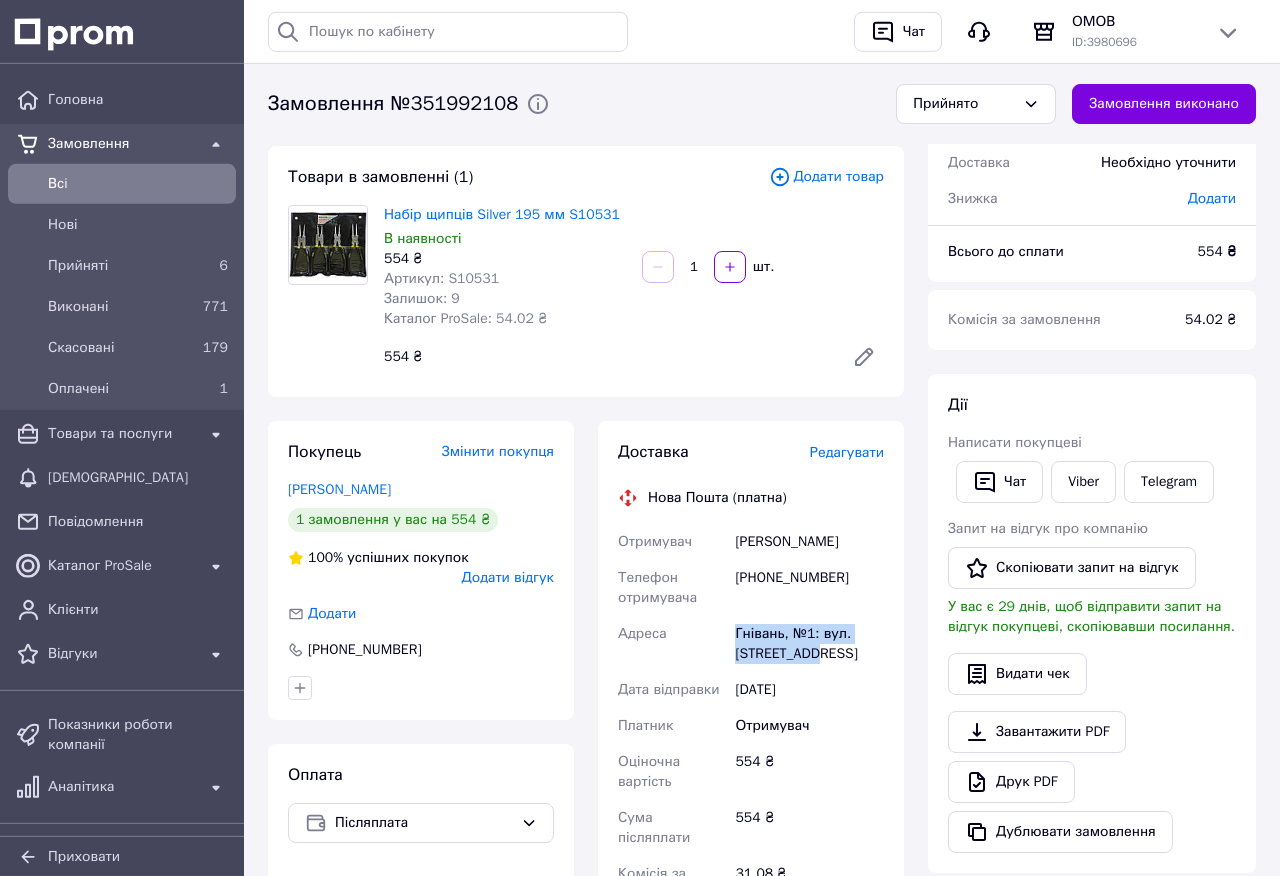 scroll, scrollTop: 0, scrollLeft: 0, axis: both 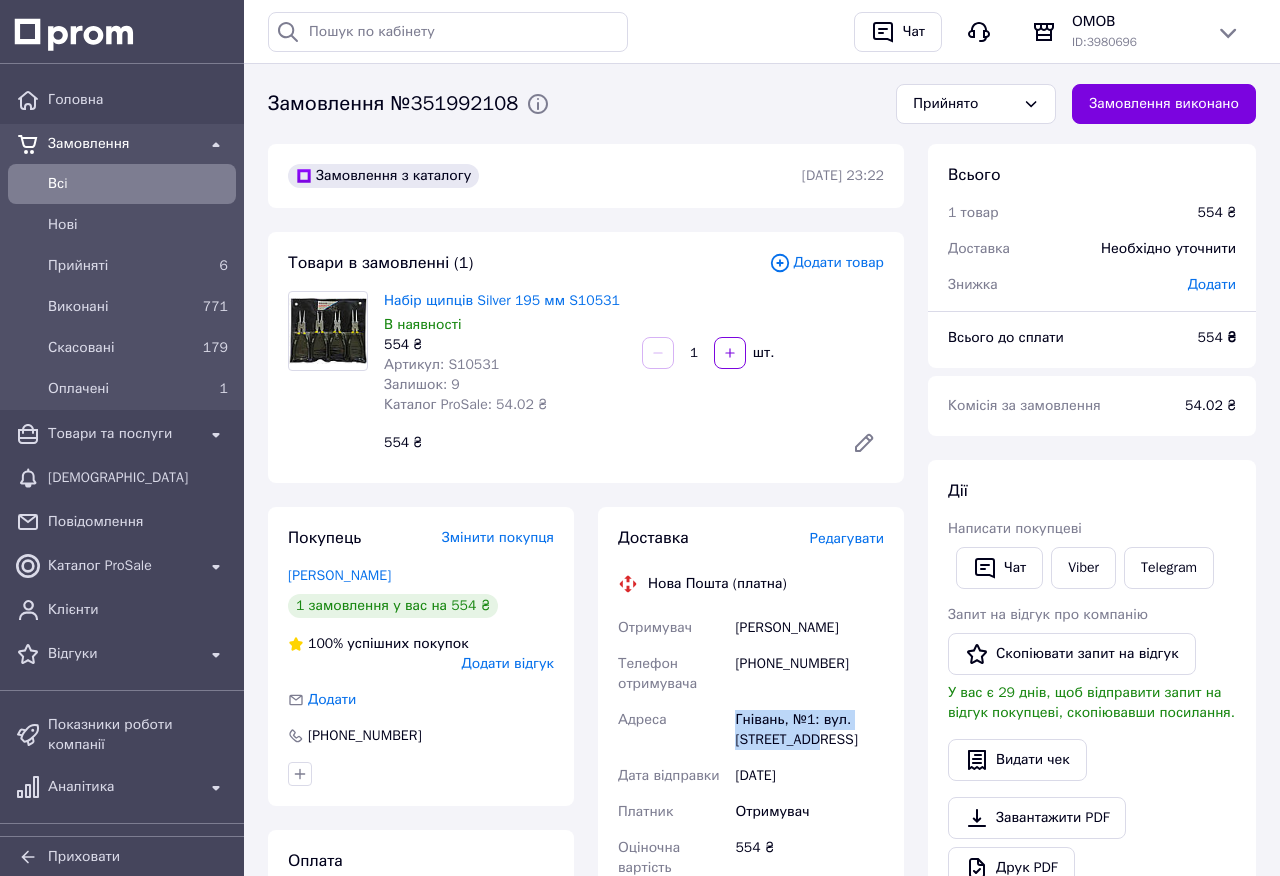 click on "Всi" at bounding box center [138, 184] 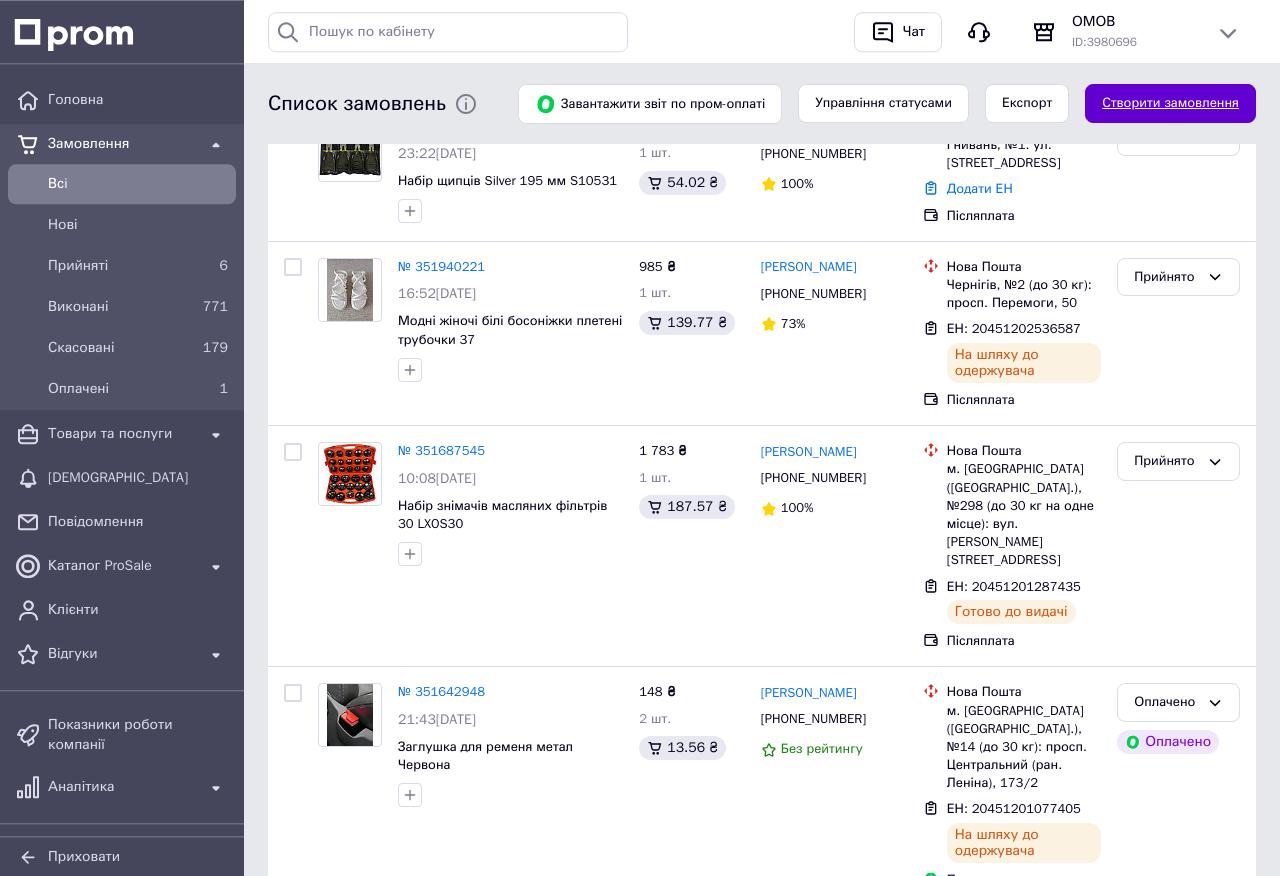 scroll, scrollTop: 114, scrollLeft: 0, axis: vertical 